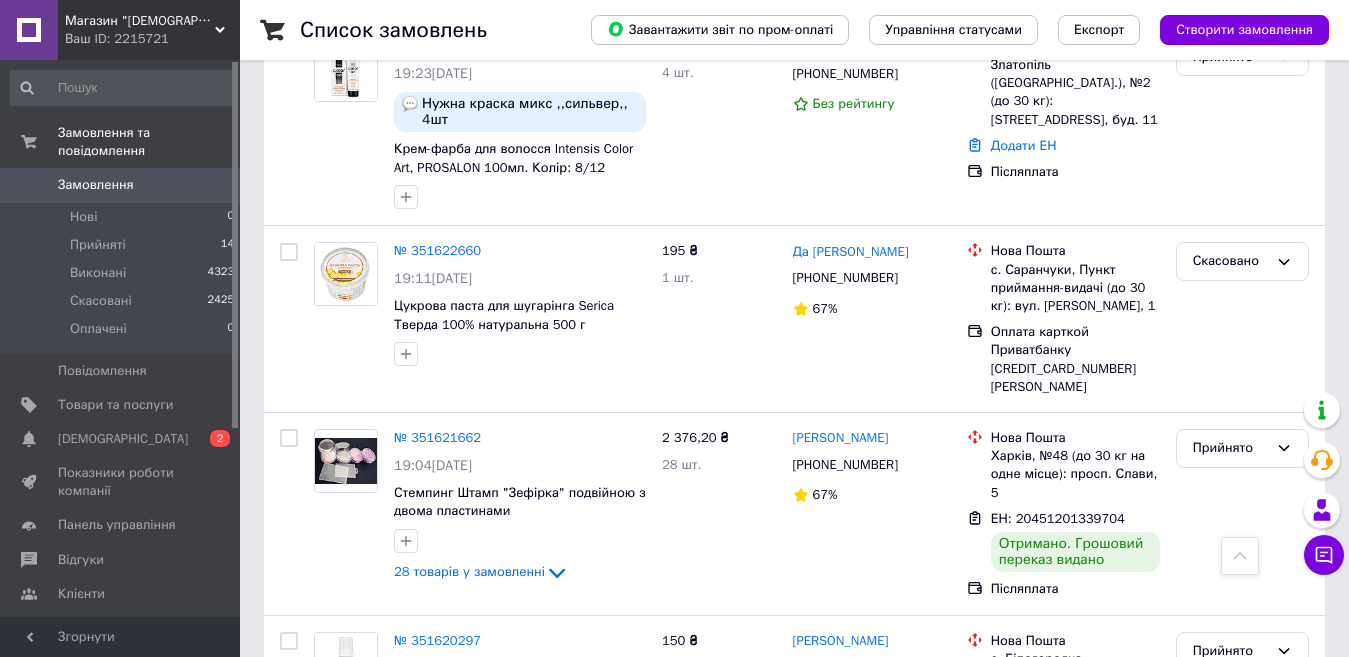 scroll, scrollTop: 2000, scrollLeft: 0, axis: vertical 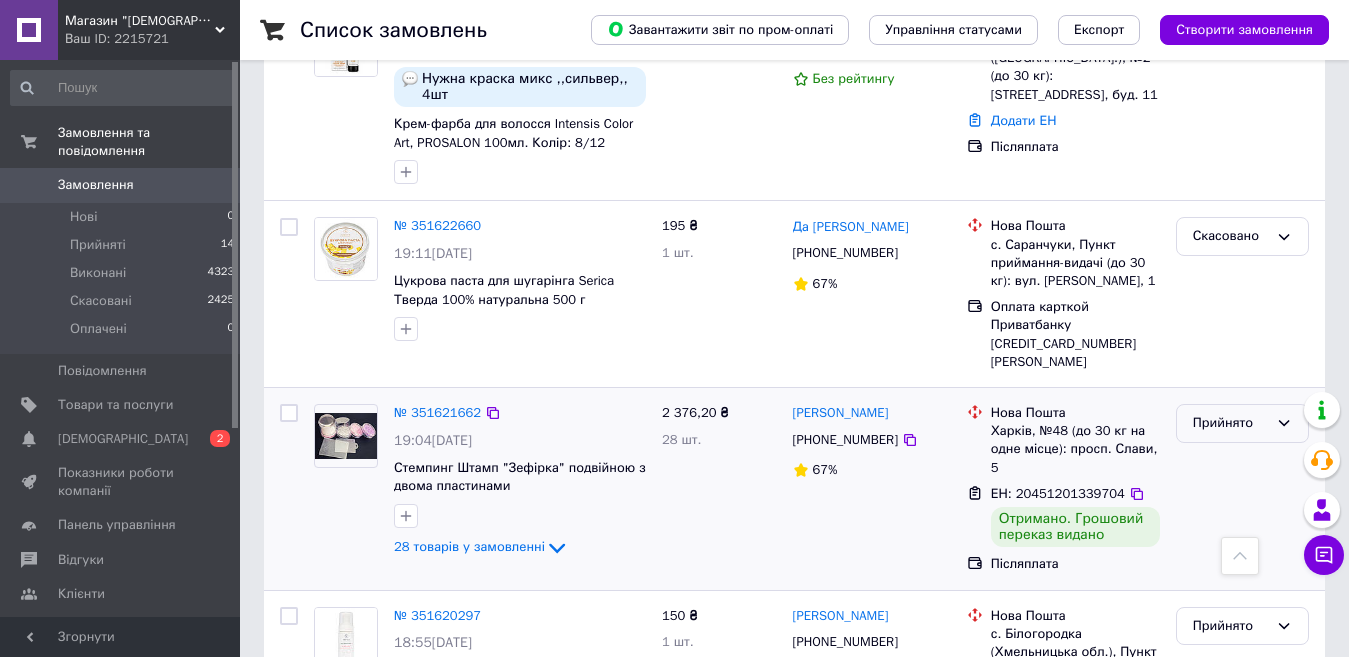 click 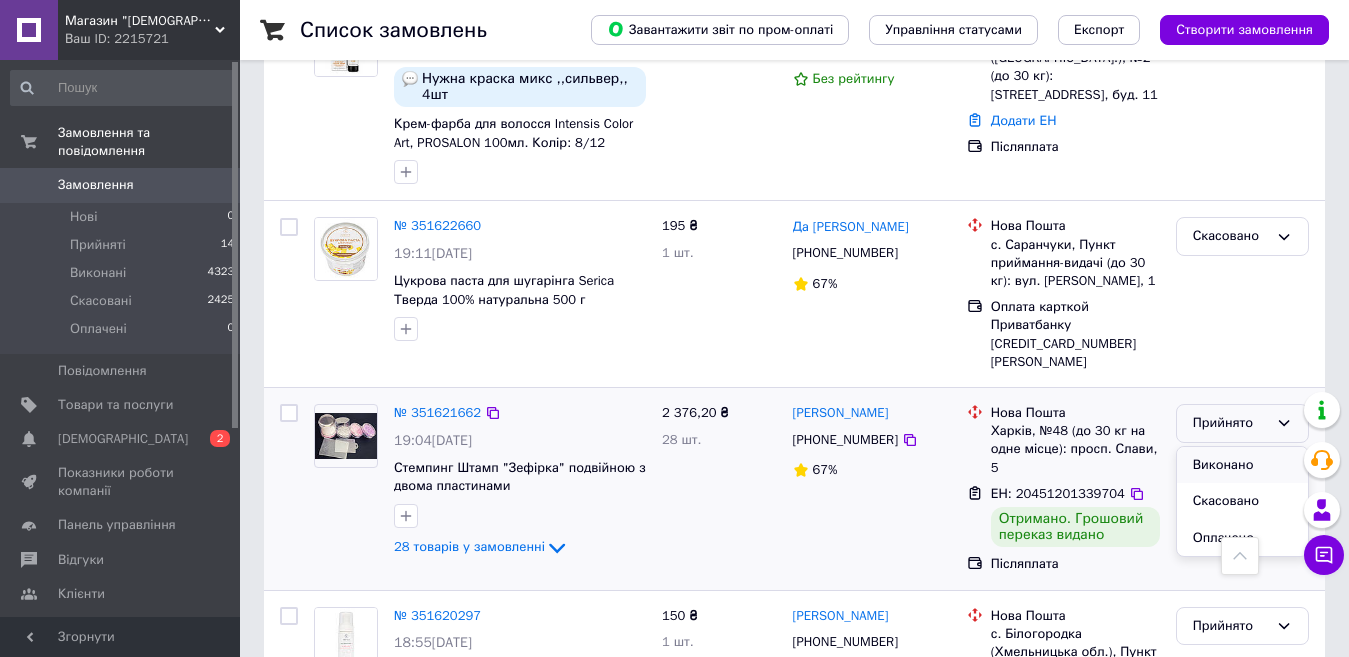 click on "Виконано" at bounding box center (1242, 465) 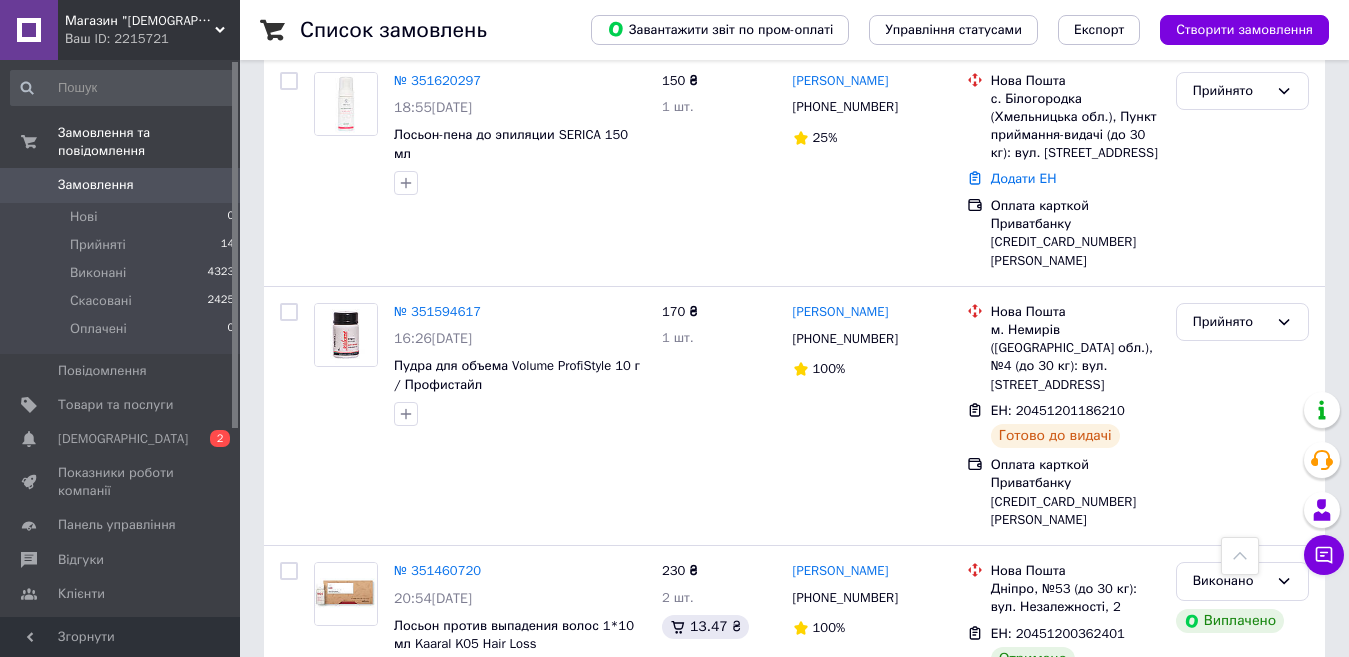 scroll, scrollTop: 2500, scrollLeft: 0, axis: vertical 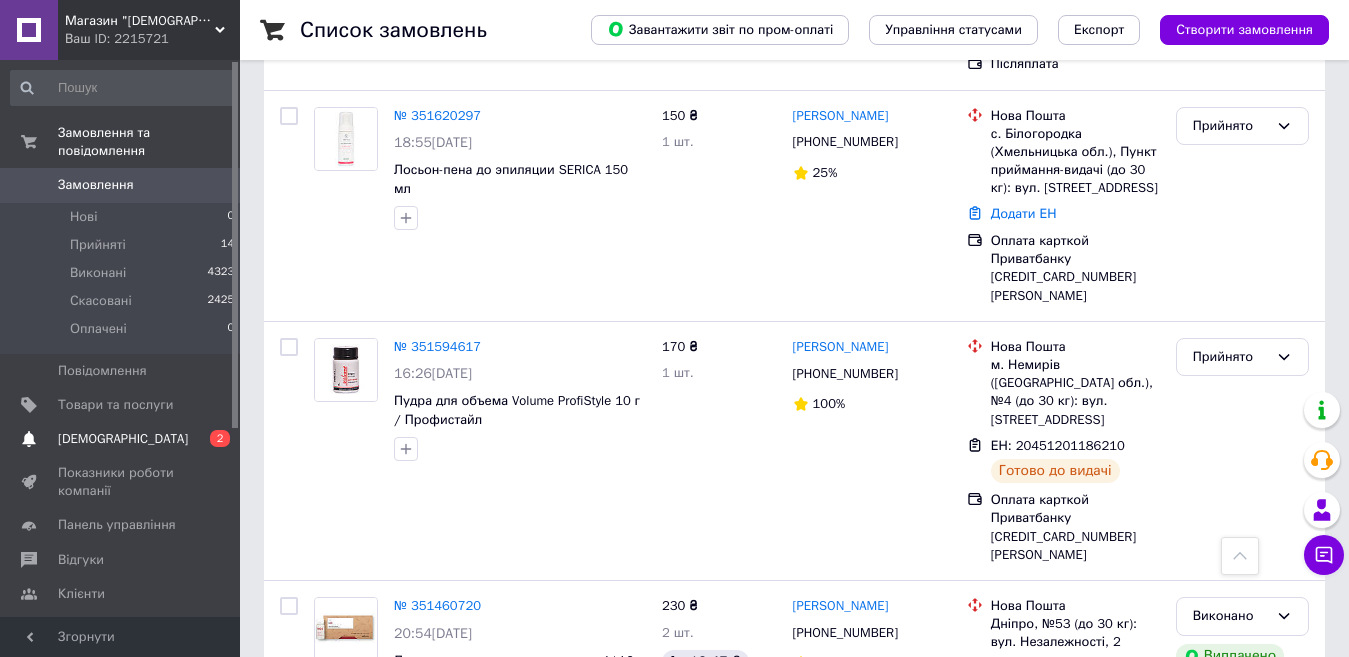 click on "[DEMOGRAPHIC_DATA]" at bounding box center [123, 439] 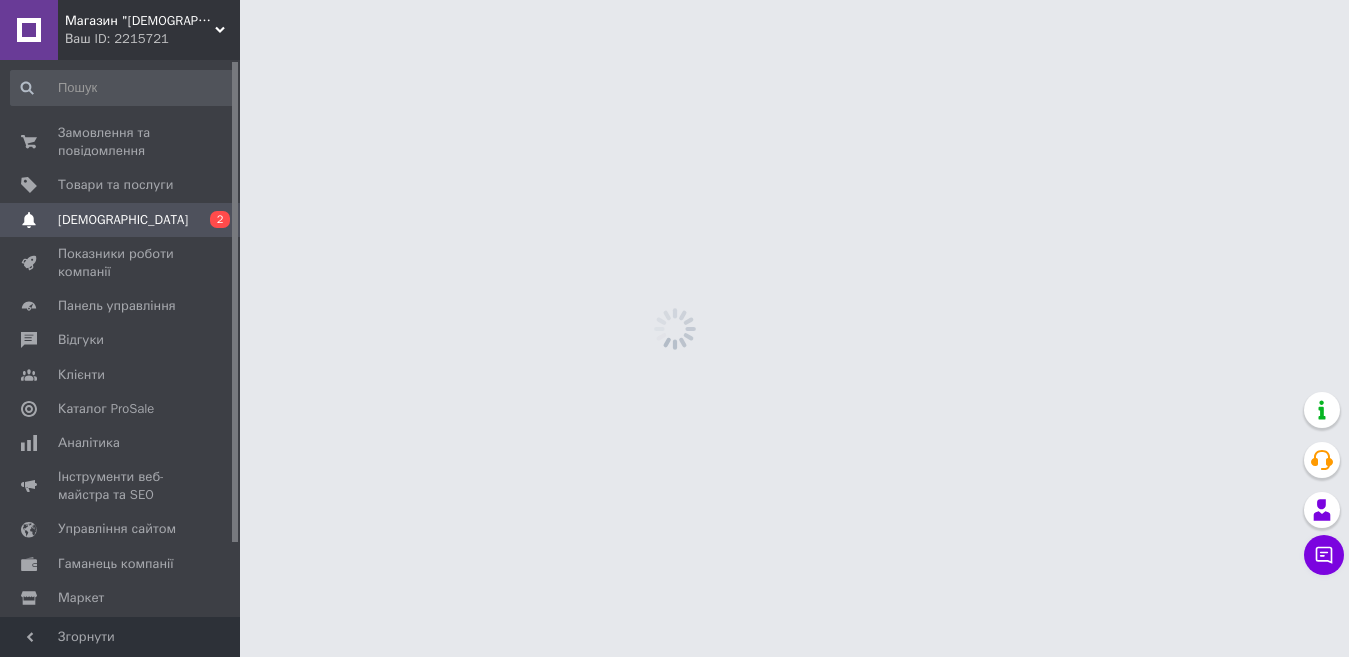 scroll, scrollTop: 0, scrollLeft: 0, axis: both 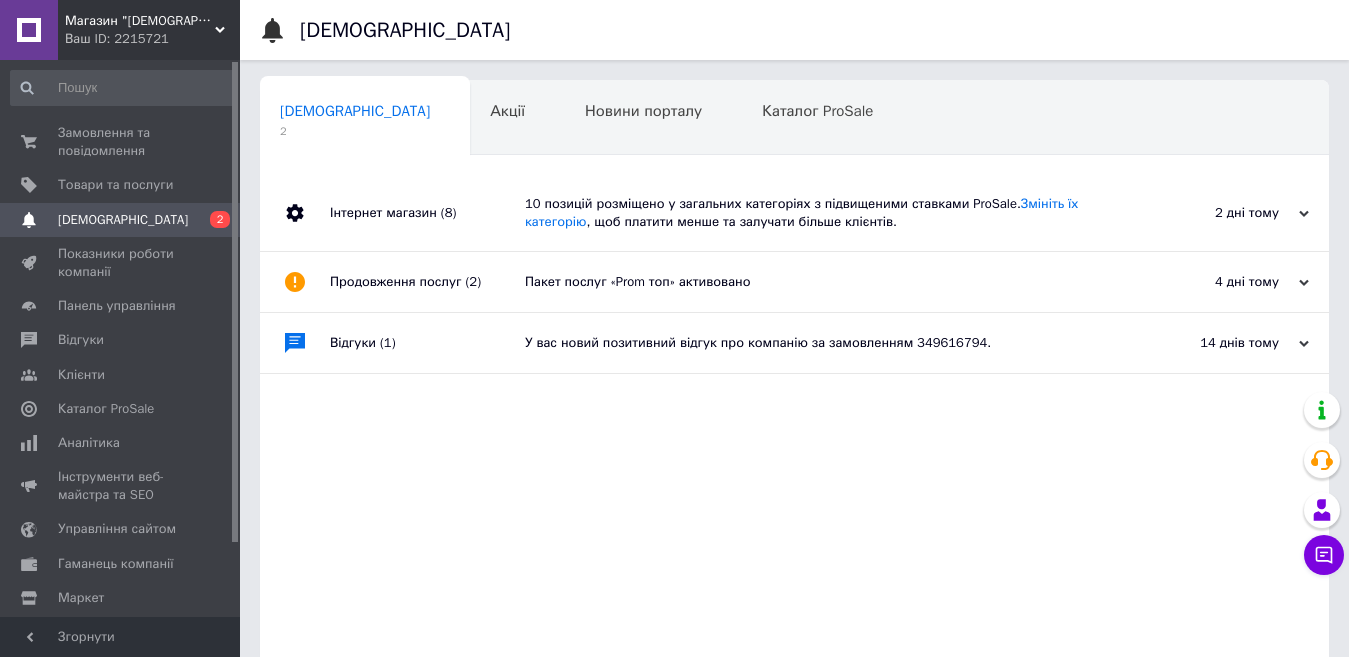 click on "Пакет послуг «Prom топ» активовано" at bounding box center (817, 282) 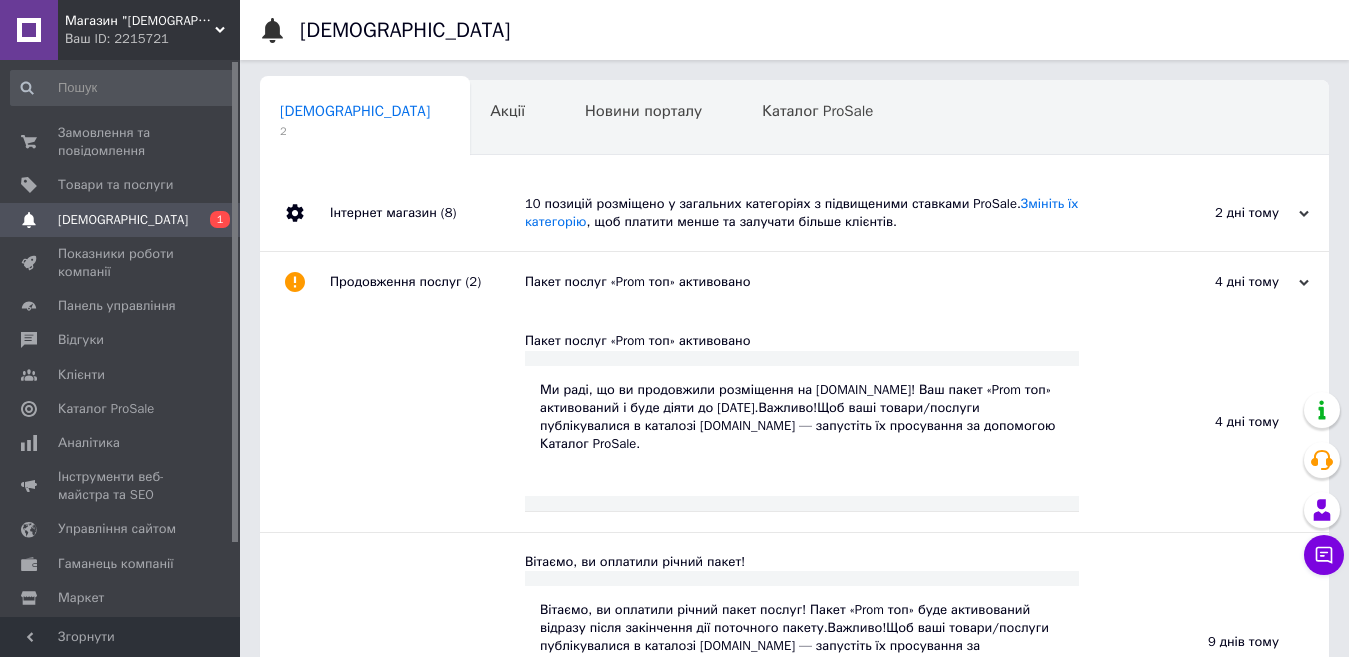 click on "10 позицій розміщено у загальних категоріях з підвищеними ставками ProSale.  Змініть їх категорію , щоб платити менше та залучати більше клієнтів." at bounding box center [817, 213] 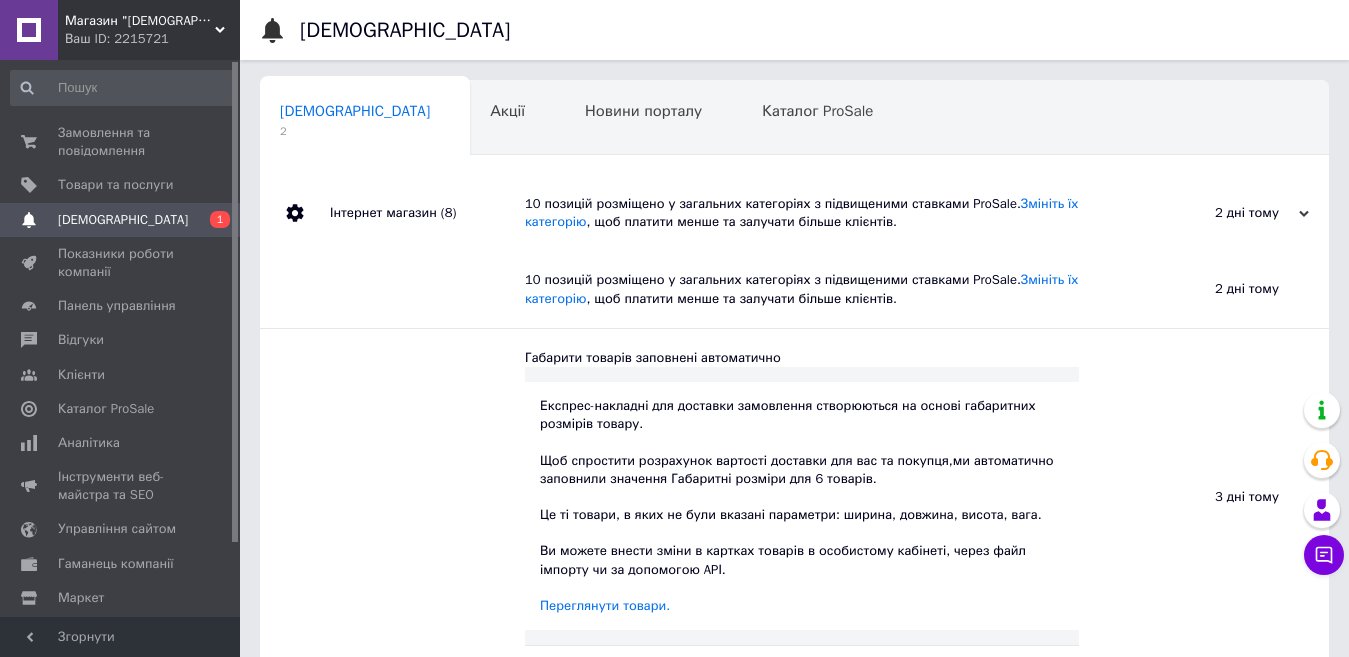 click on "10 позицій розміщено у загальних категоріях з підвищеними ставками ProSale.  Змініть їх категорію , щоб платити менше та залучати більше клієнтів." at bounding box center (817, 213) 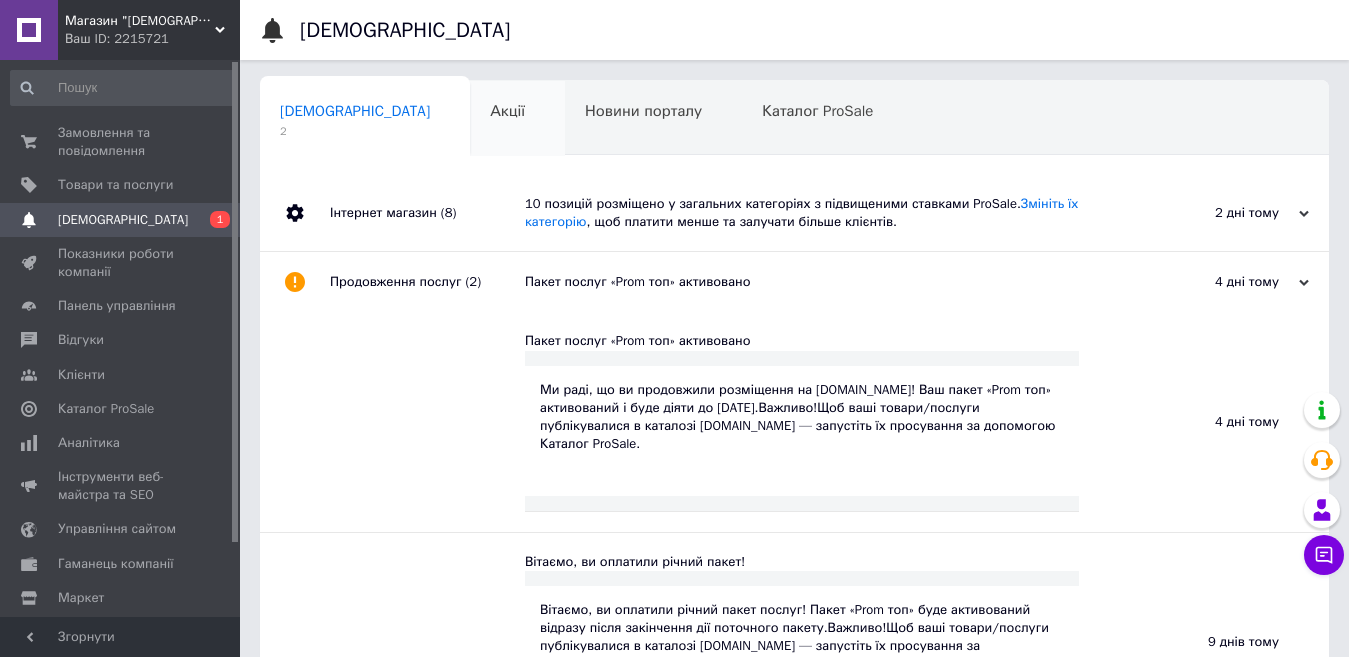 click on "Акції" at bounding box center [507, 111] 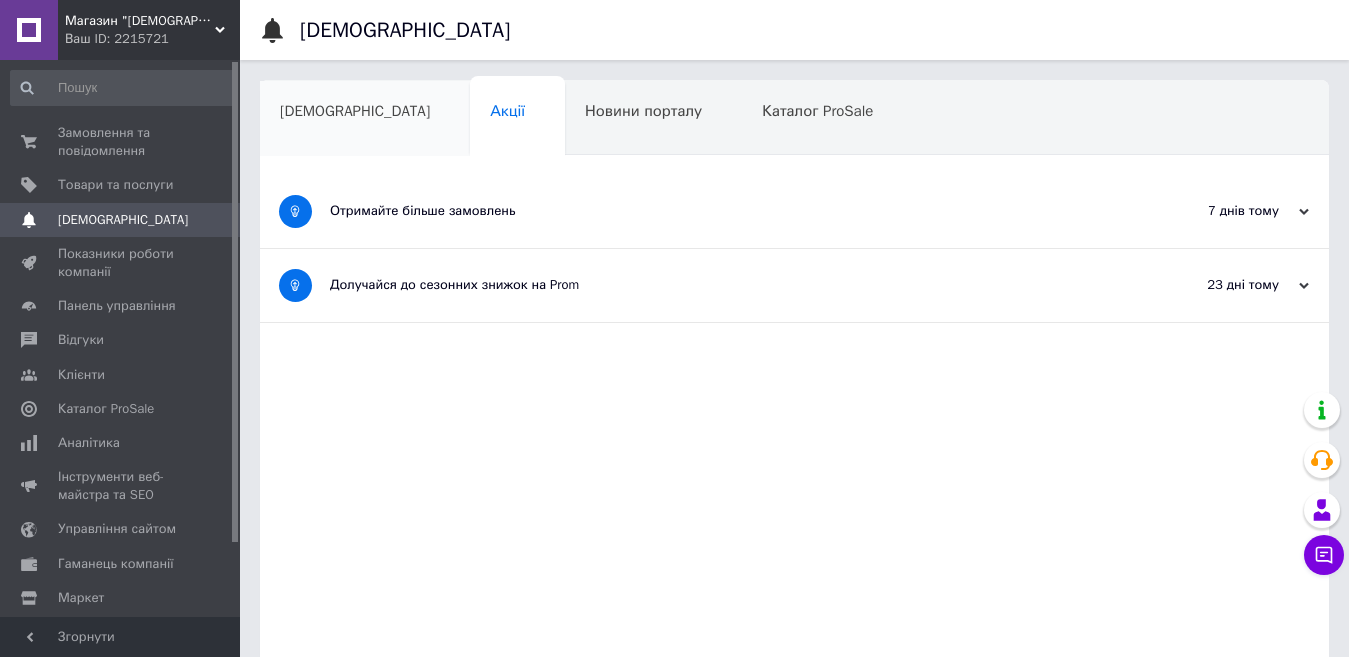 click on "[DEMOGRAPHIC_DATA]" at bounding box center [365, 119] 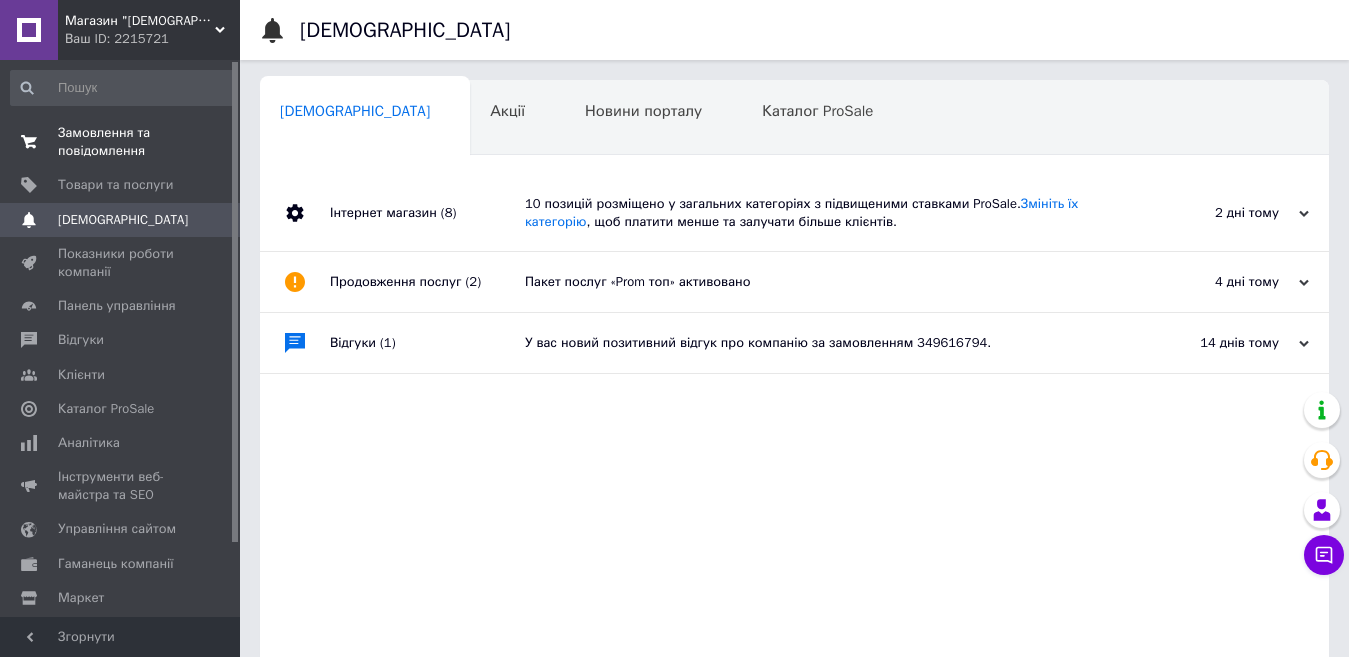 click on "Замовлення та повідомлення" at bounding box center (121, 142) 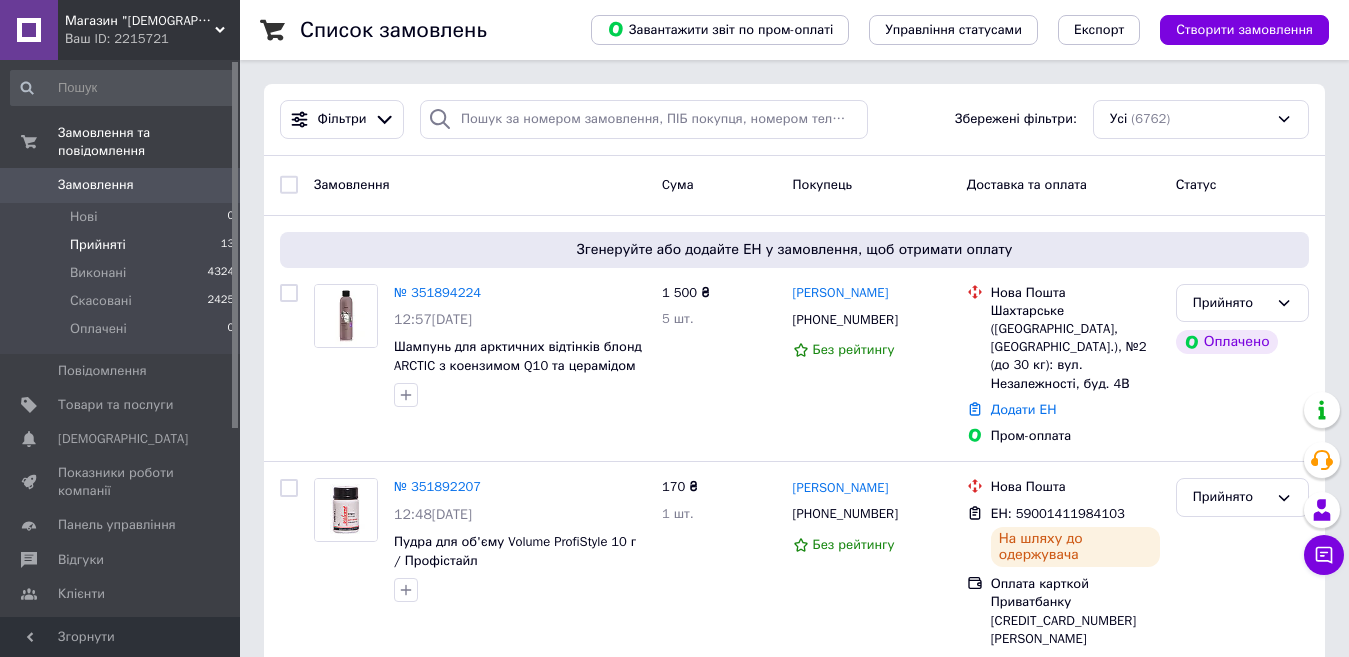 click on "Прийняті" at bounding box center (98, 245) 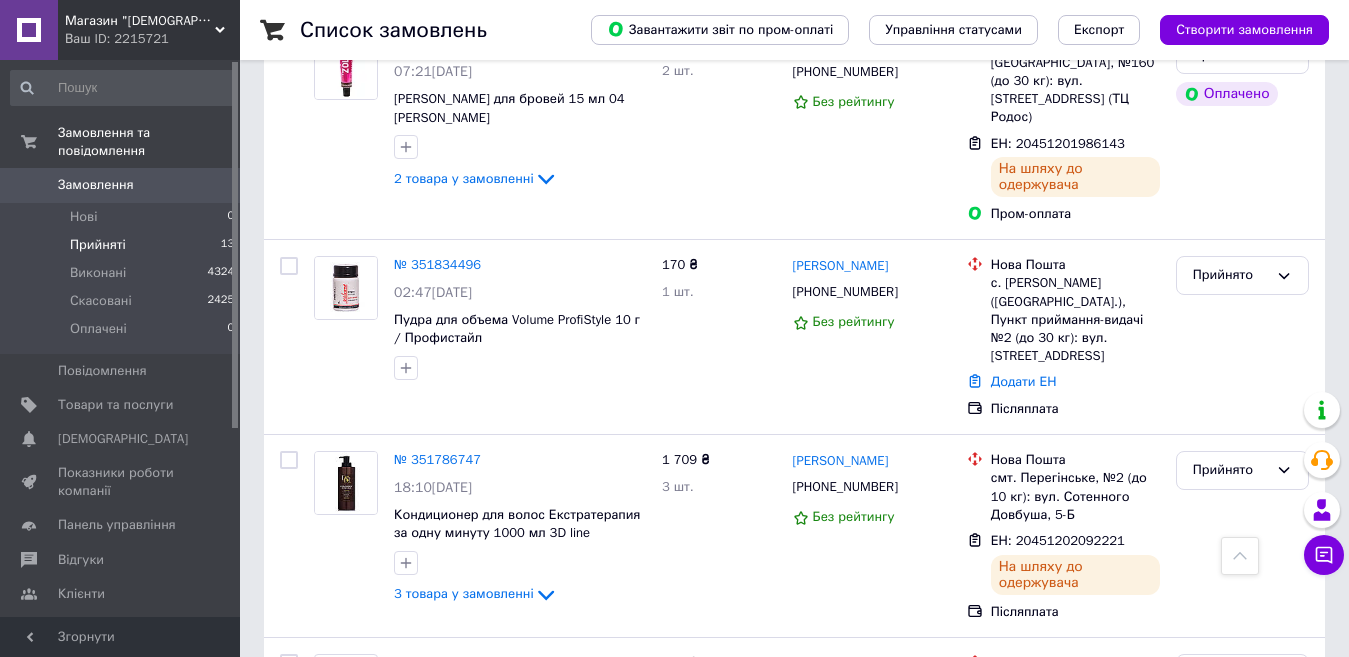 scroll, scrollTop: 1100, scrollLeft: 0, axis: vertical 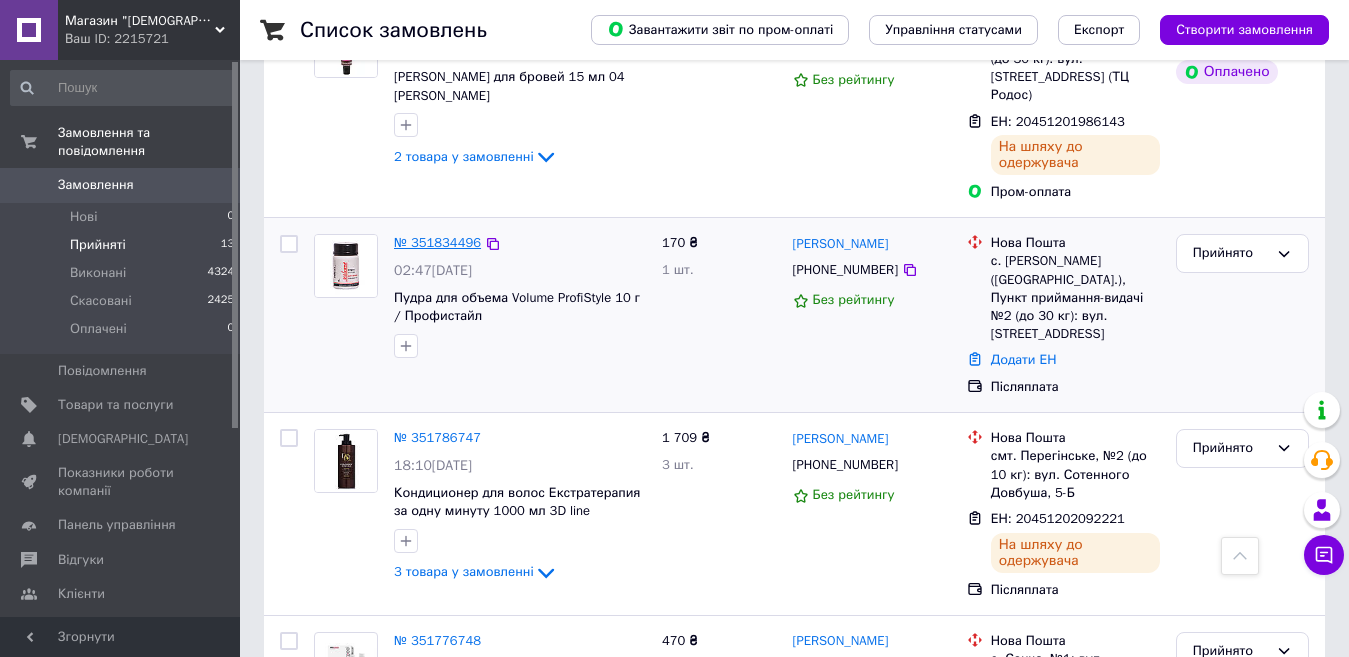 click on "№ 351834496" at bounding box center (437, 242) 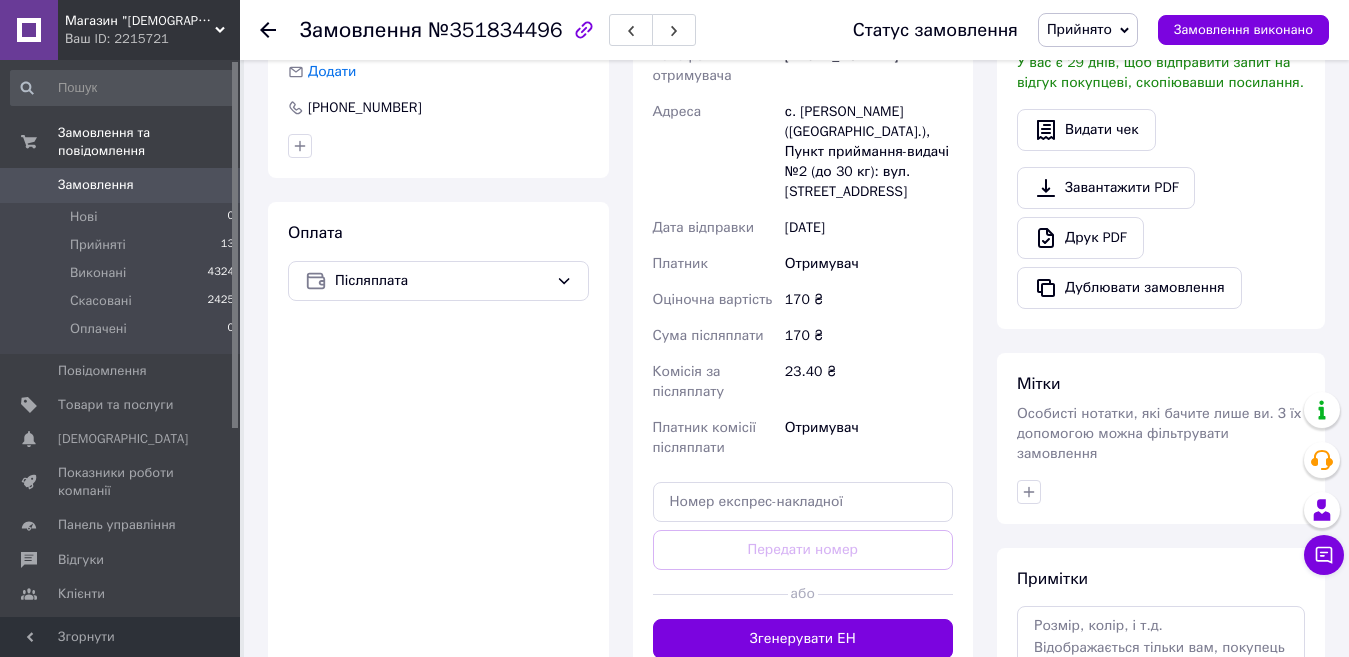 scroll, scrollTop: 697, scrollLeft: 0, axis: vertical 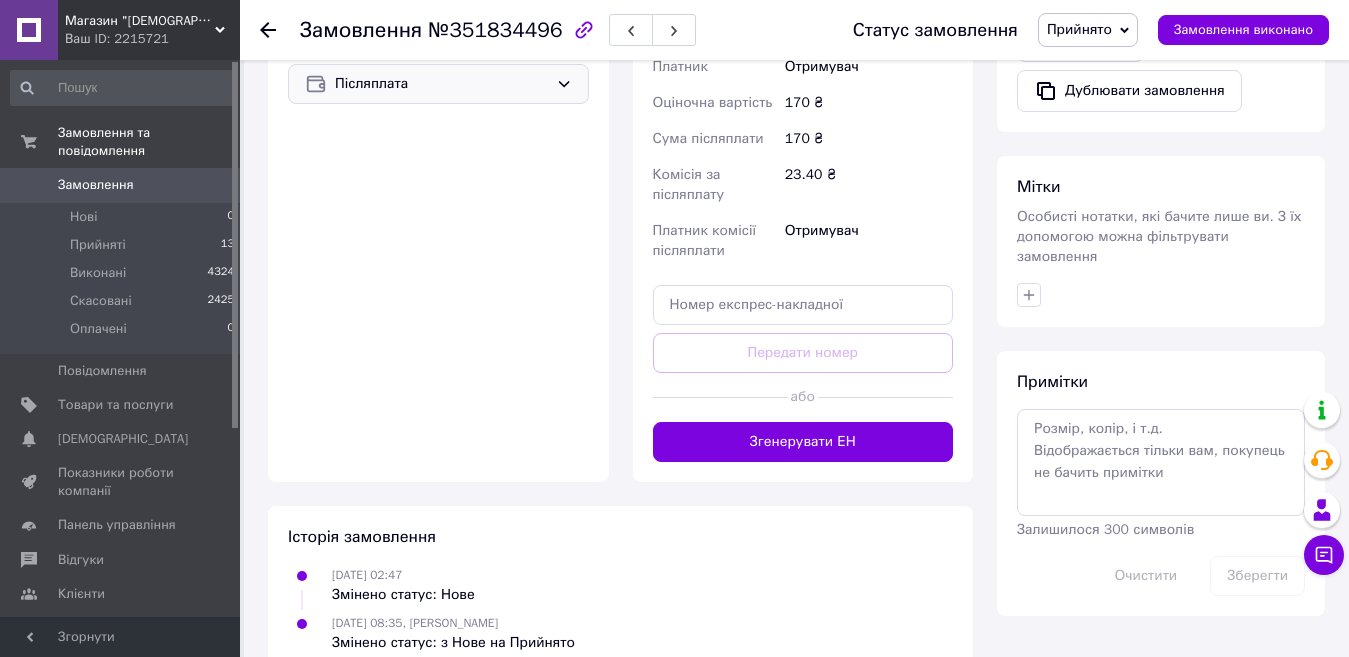 click on "Післяплата" at bounding box center (438, 84) 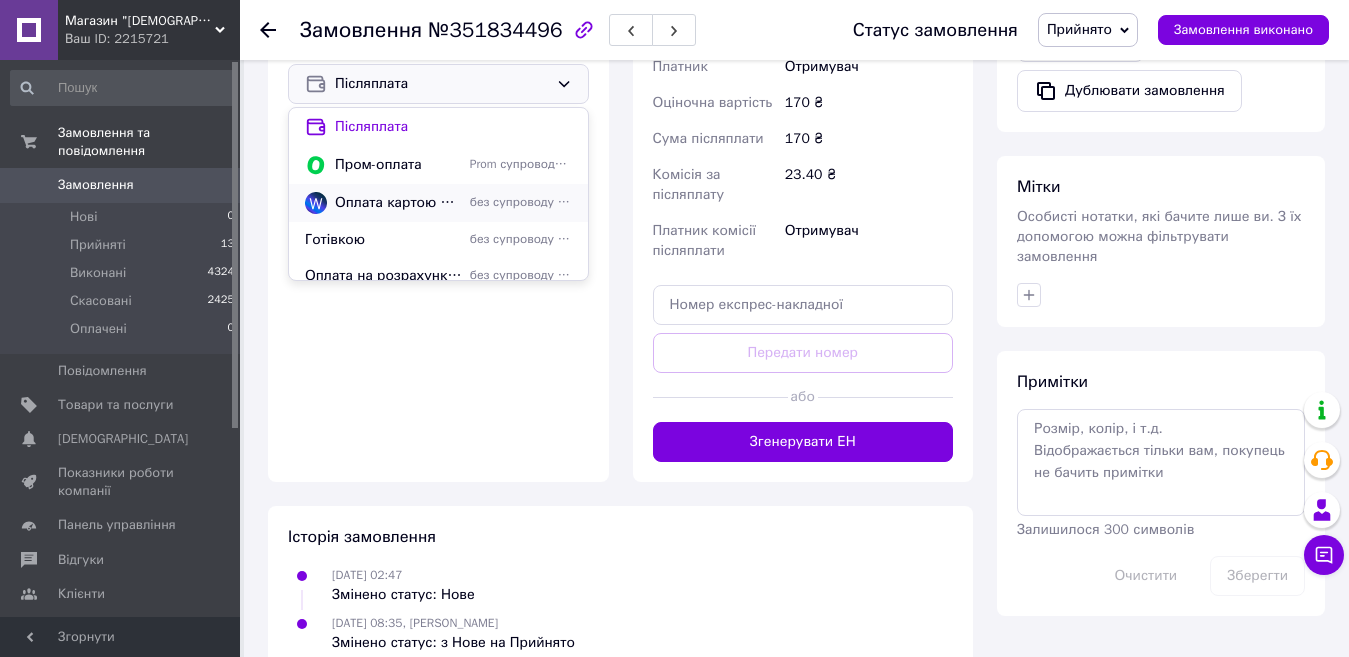 scroll, scrollTop: 50, scrollLeft: 0, axis: vertical 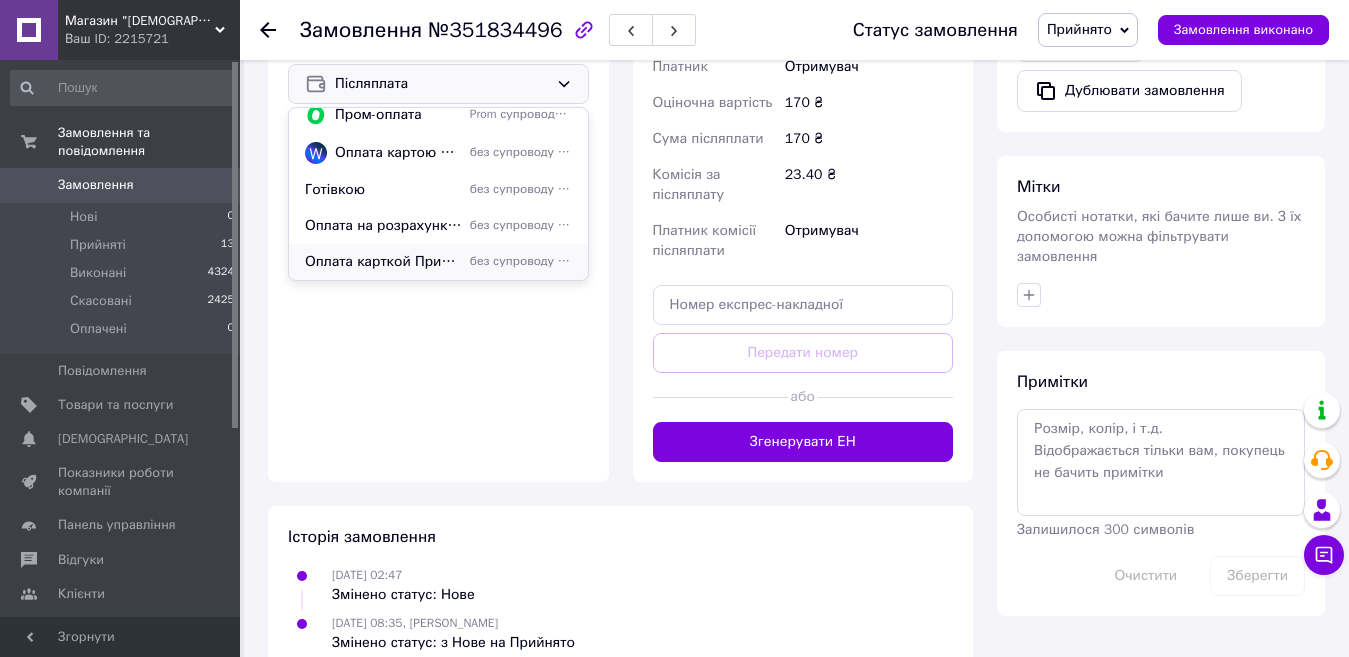 click on "Оплата карткой Приватбанку [CREDIT_CARD_NUMBER] [PERSON_NAME]" at bounding box center [383, 262] 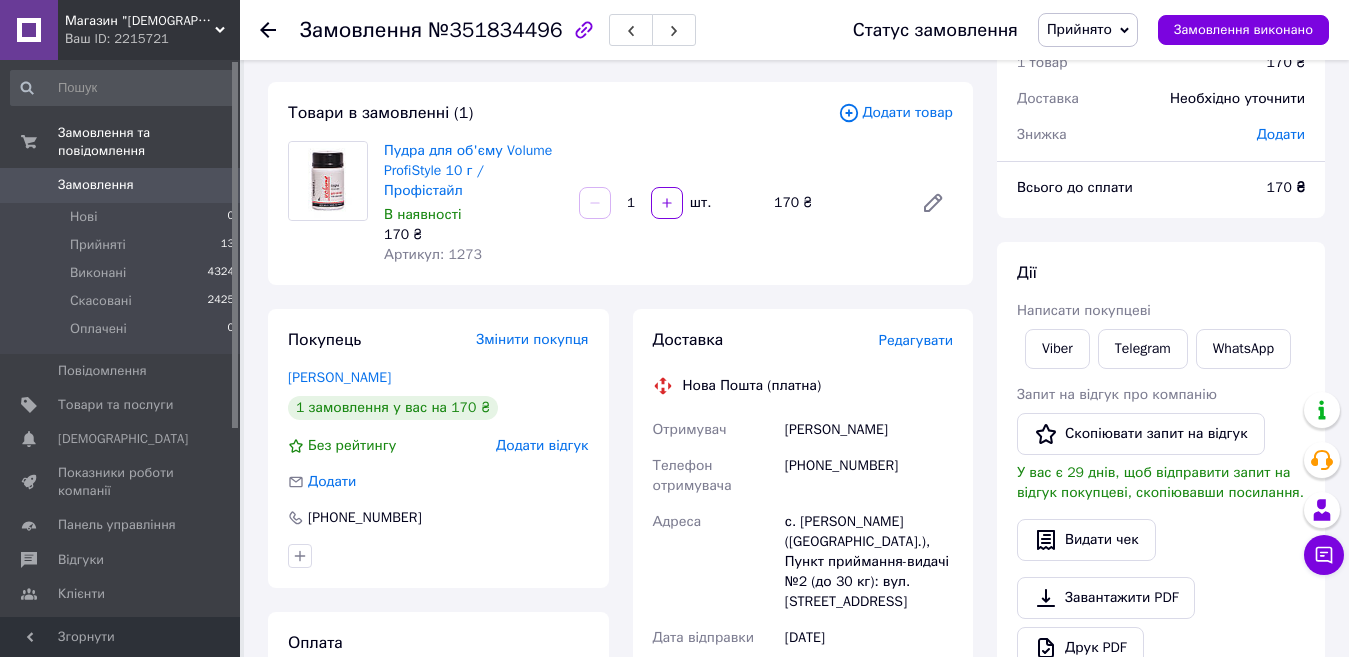 scroll, scrollTop: 0, scrollLeft: 0, axis: both 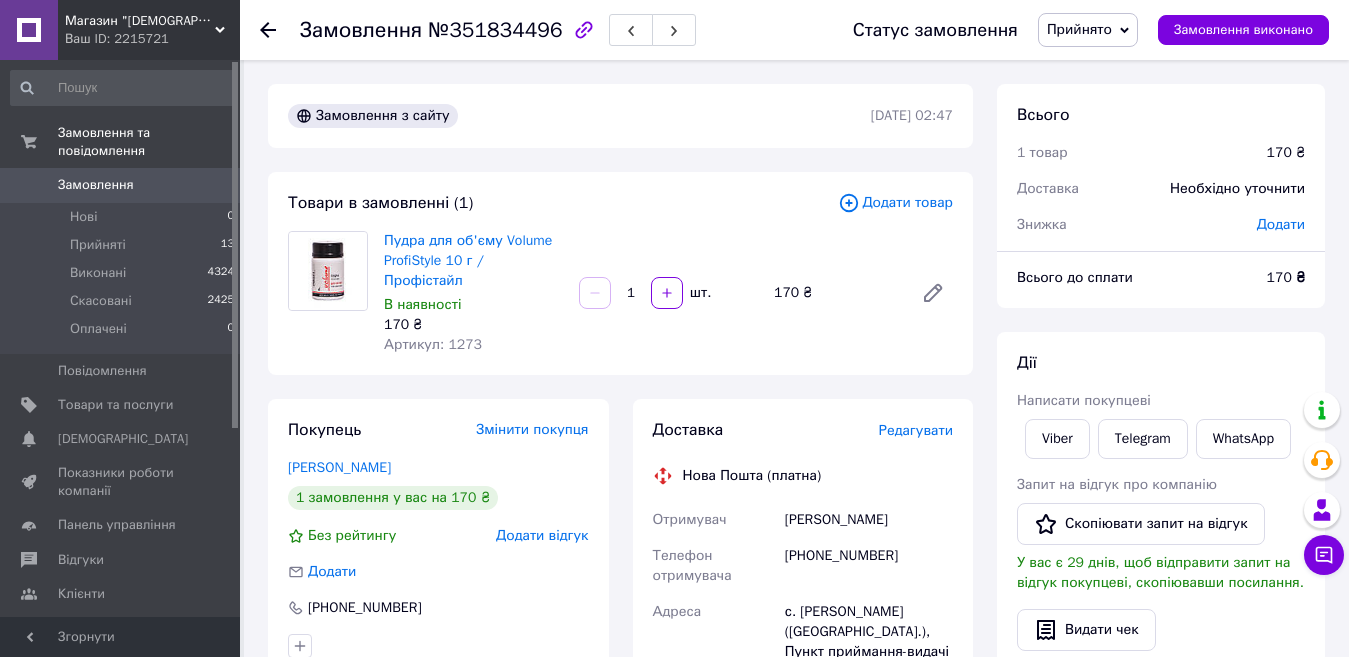click 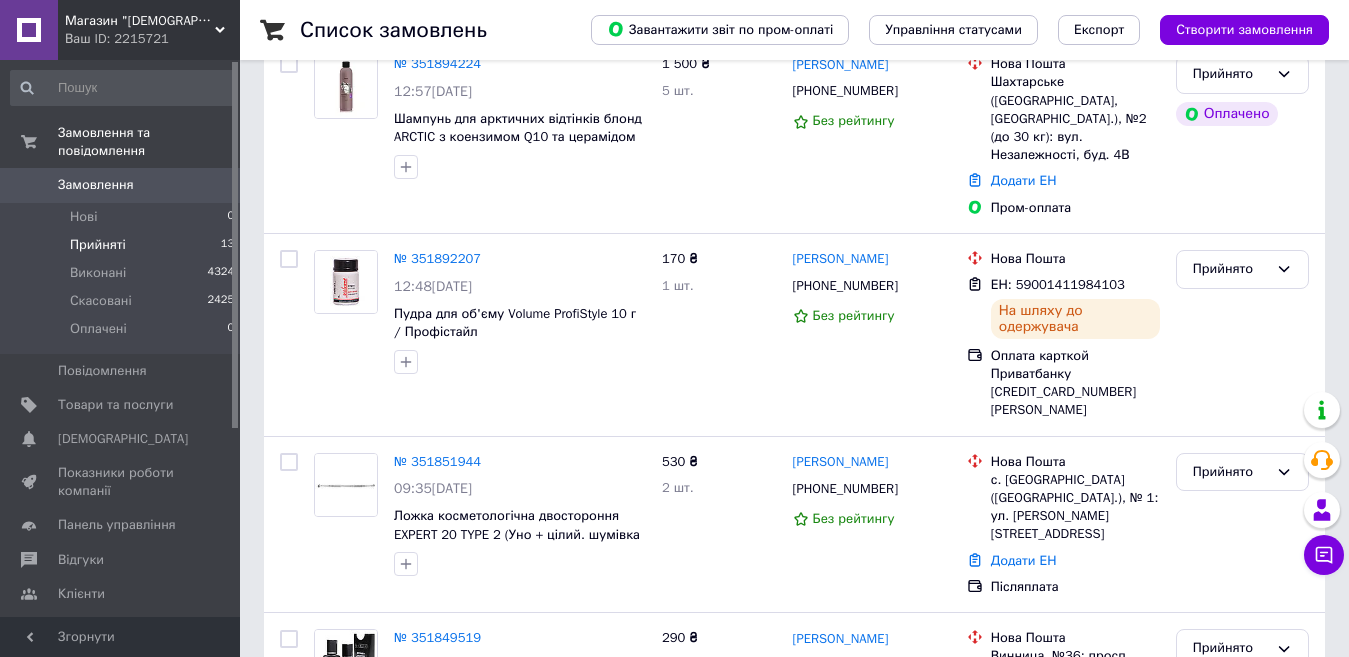 scroll, scrollTop: 0, scrollLeft: 0, axis: both 